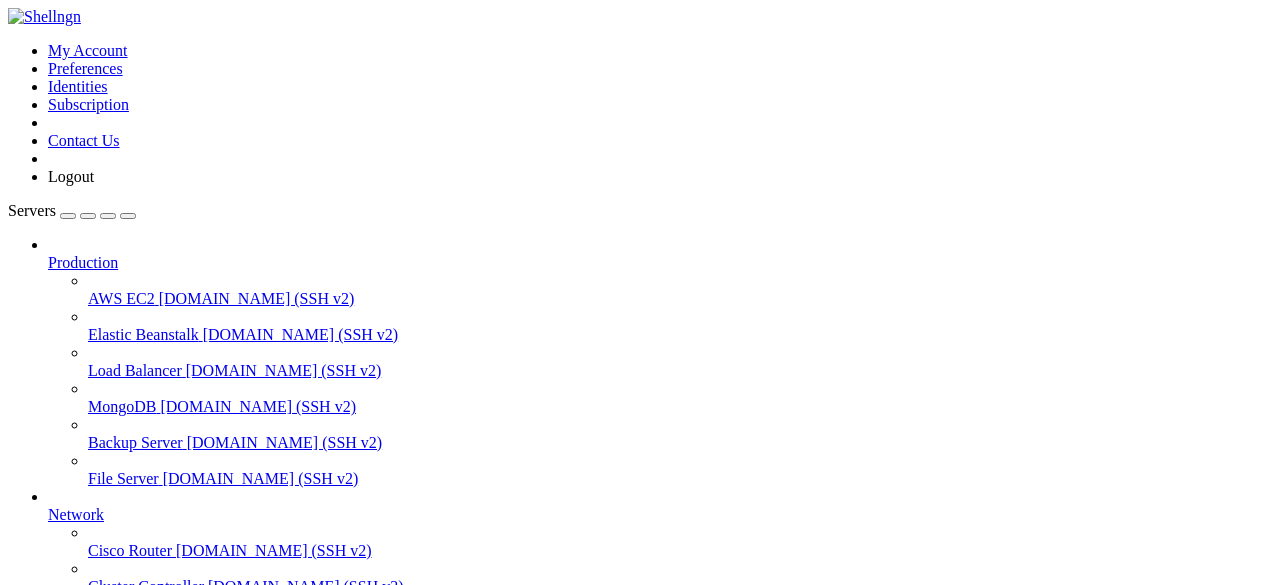 scroll, scrollTop: 0, scrollLeft: 0, axis: both 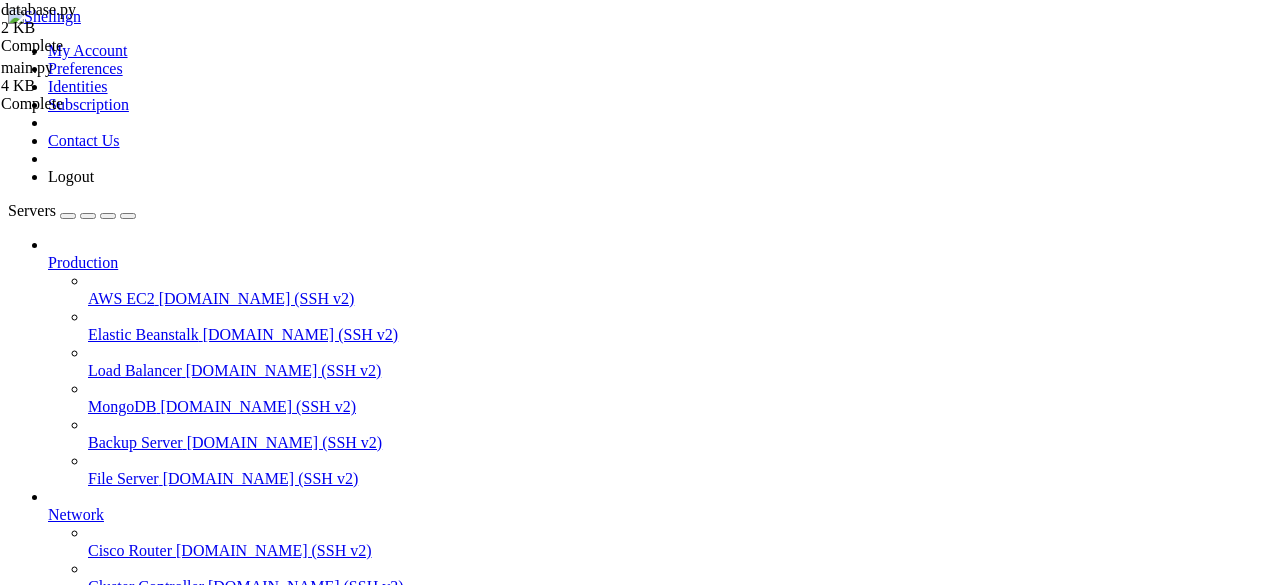 click on "grow a garden" at bounding box center [94, 798] 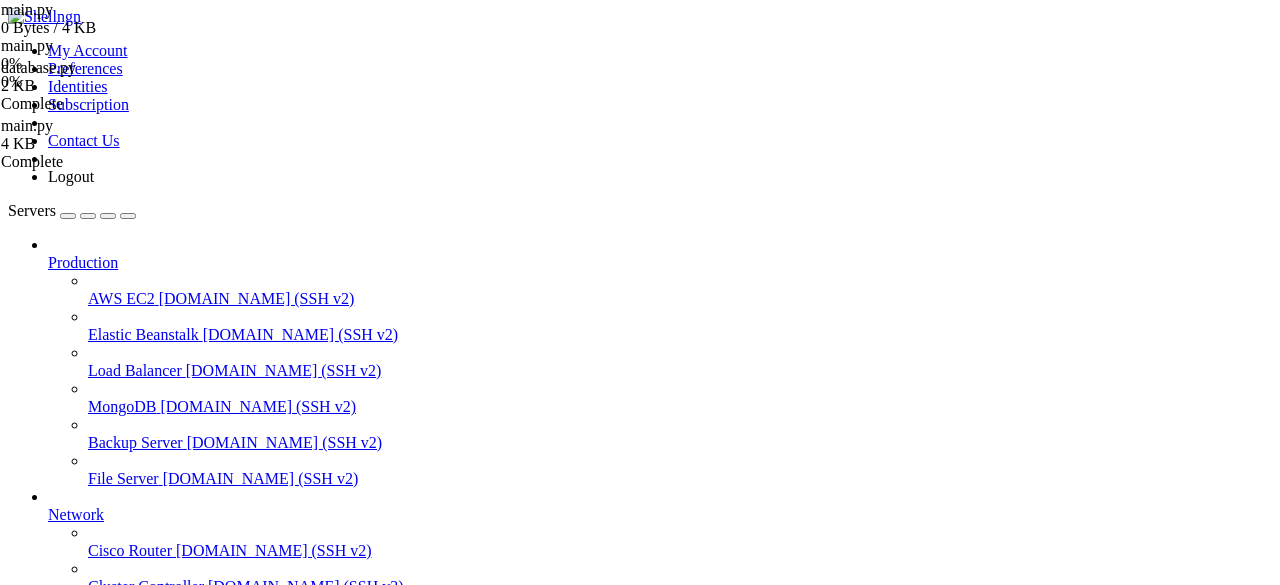 click at bounding box center [980, 1319] 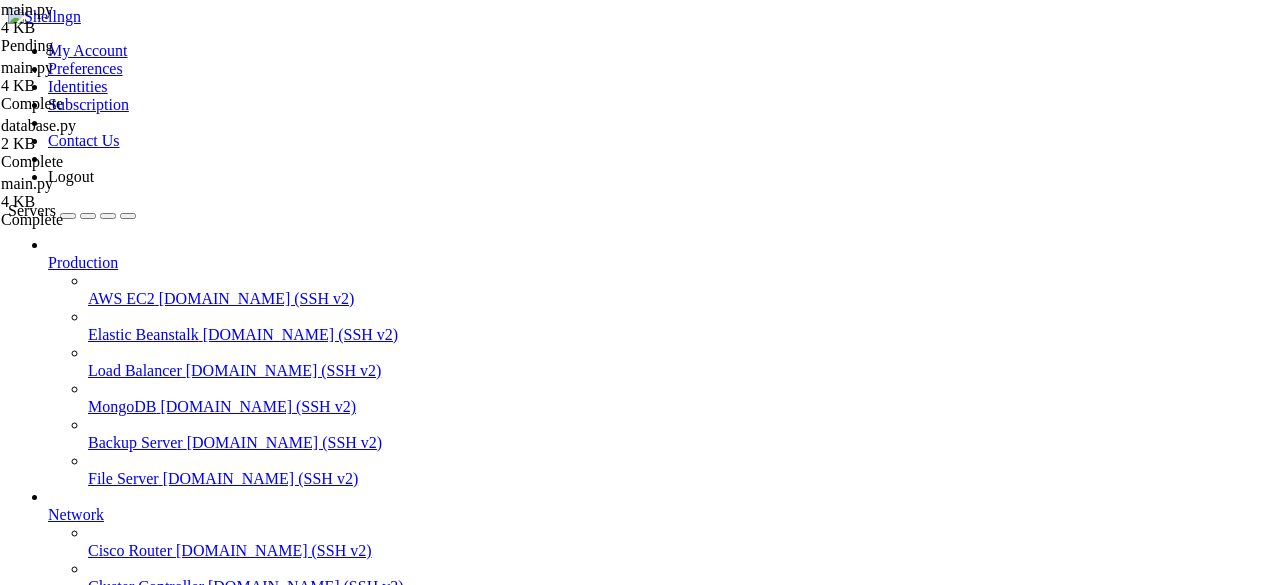 click at bounding box center [56, 1812] 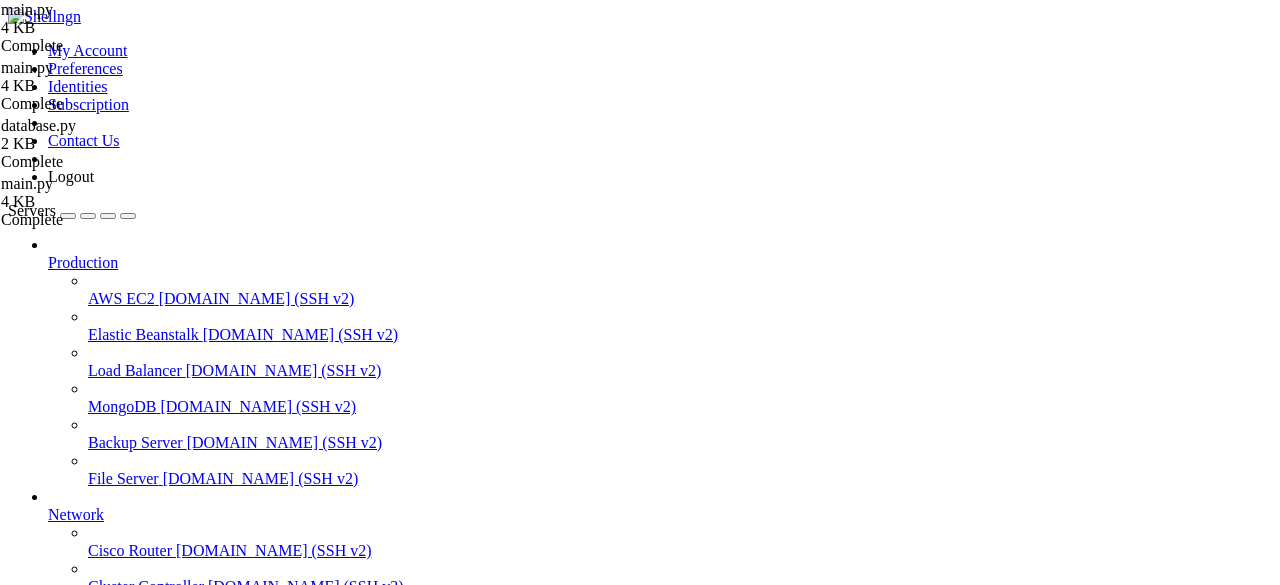 click at bounding box center (56, 1812) 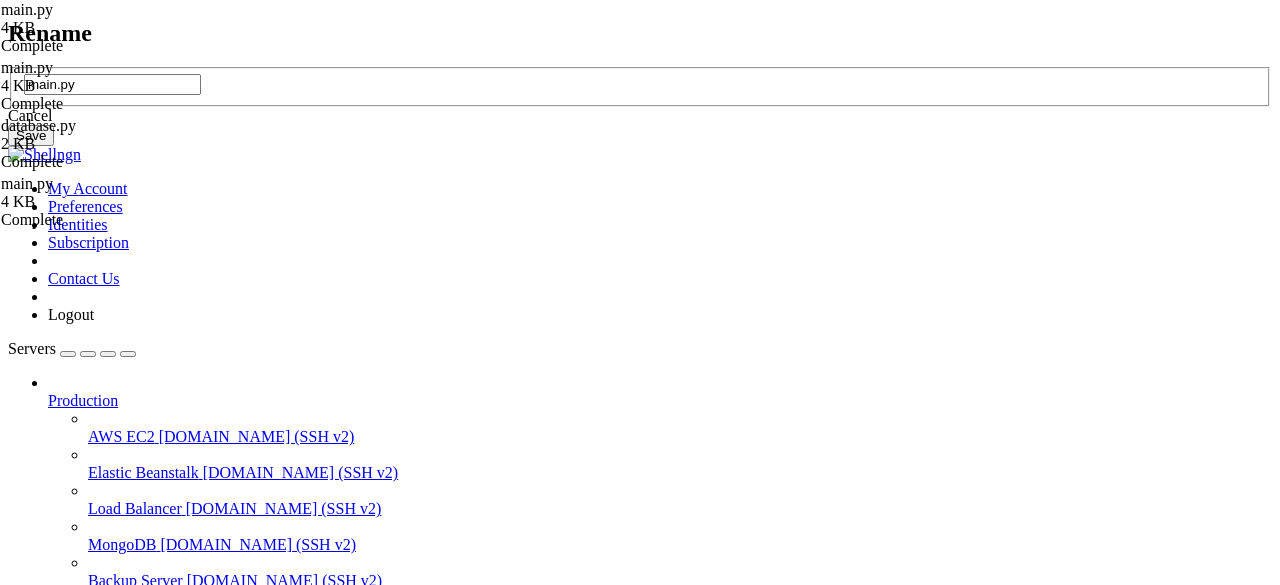click on "main.py" at bounding box center (112, 84) 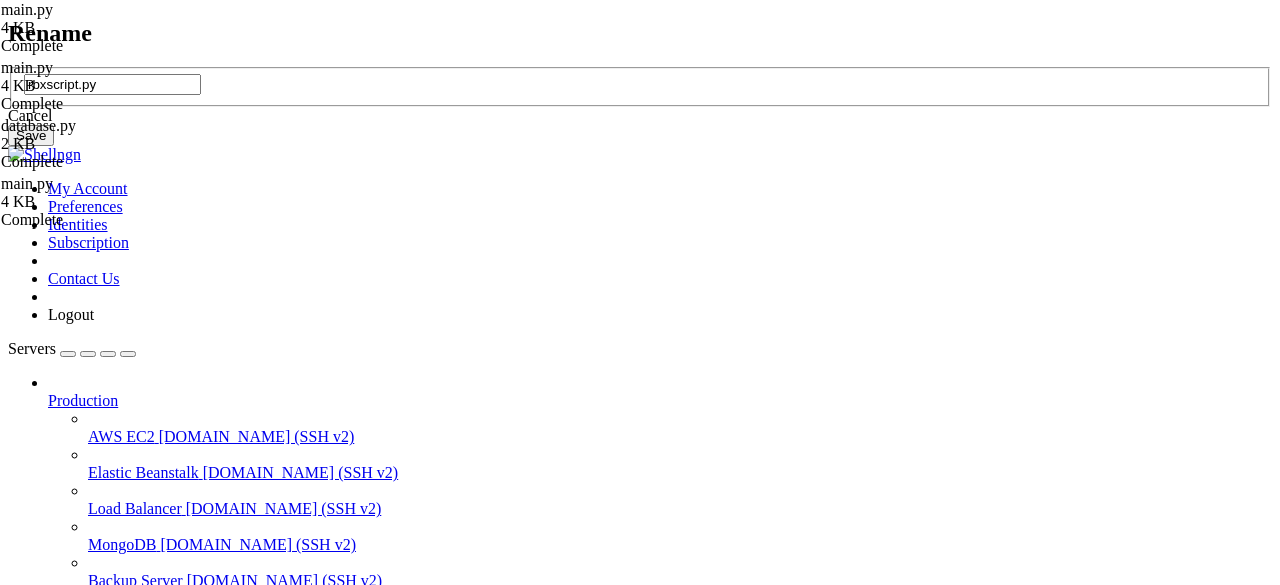drag, startPoint x: 528, startPoint y: 285, endPoint x: 445, endPoint y: 289, distance: 83.09633 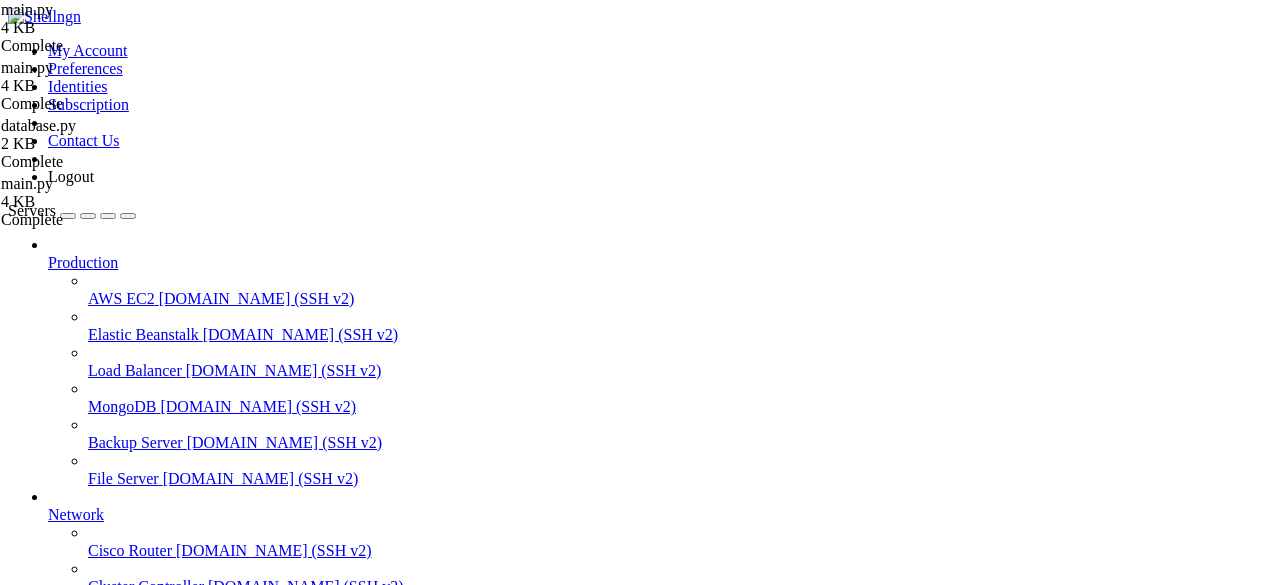 click on "grow a garden
" at bounding box center (660, 808) 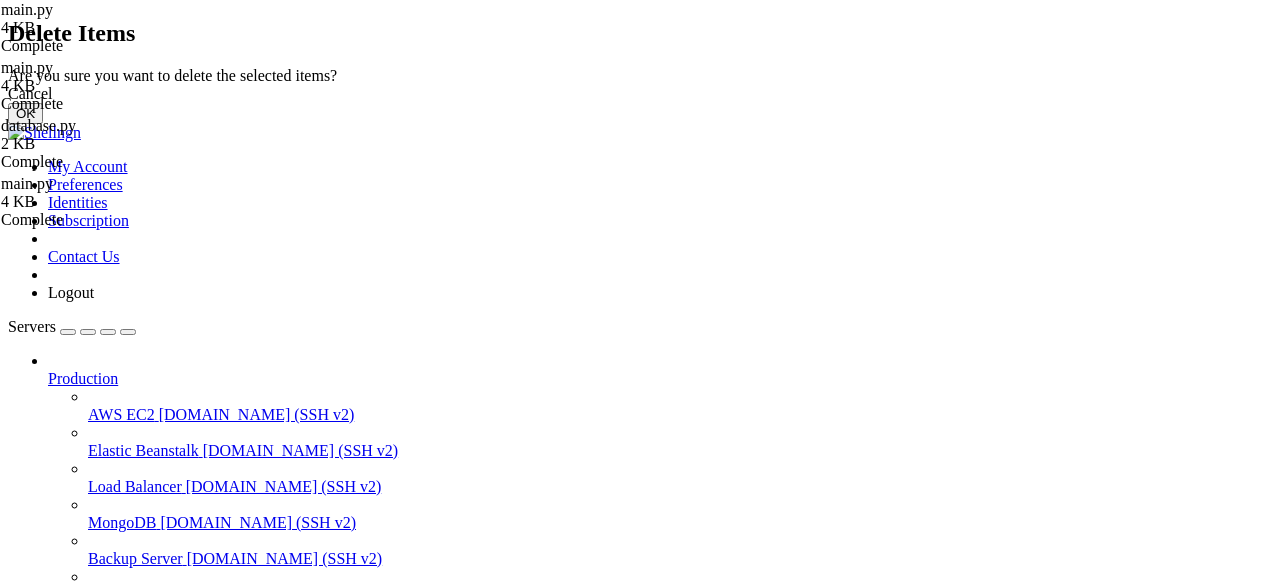 click on "OK" at bounding box center (25, 113) 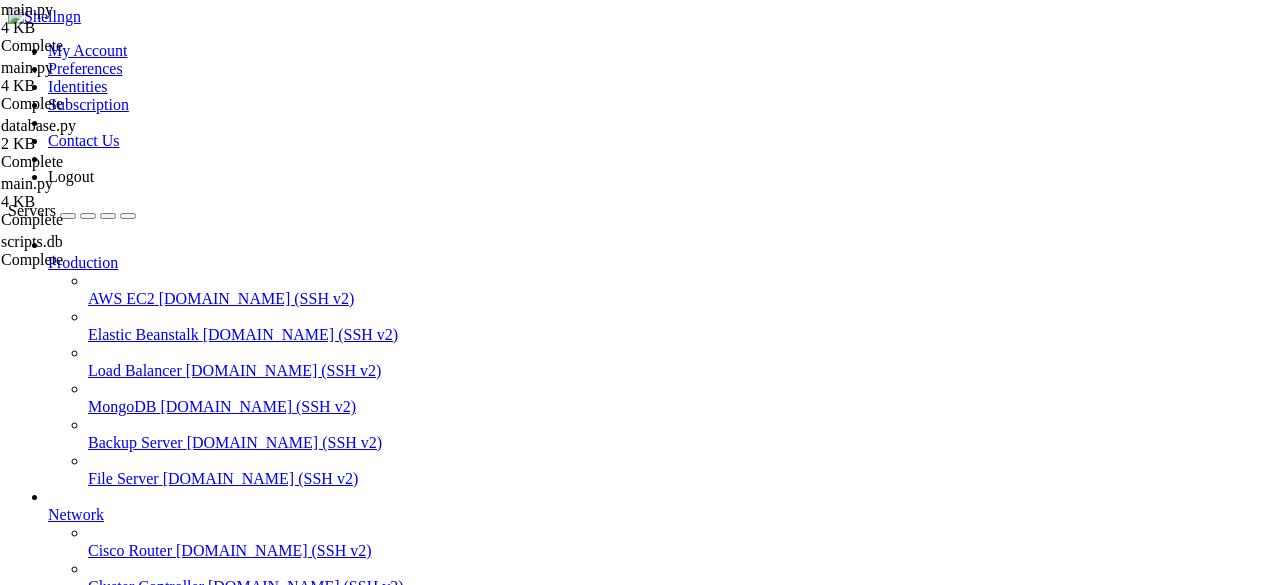 click on "grow a garden" at bounding box center [94, 798] 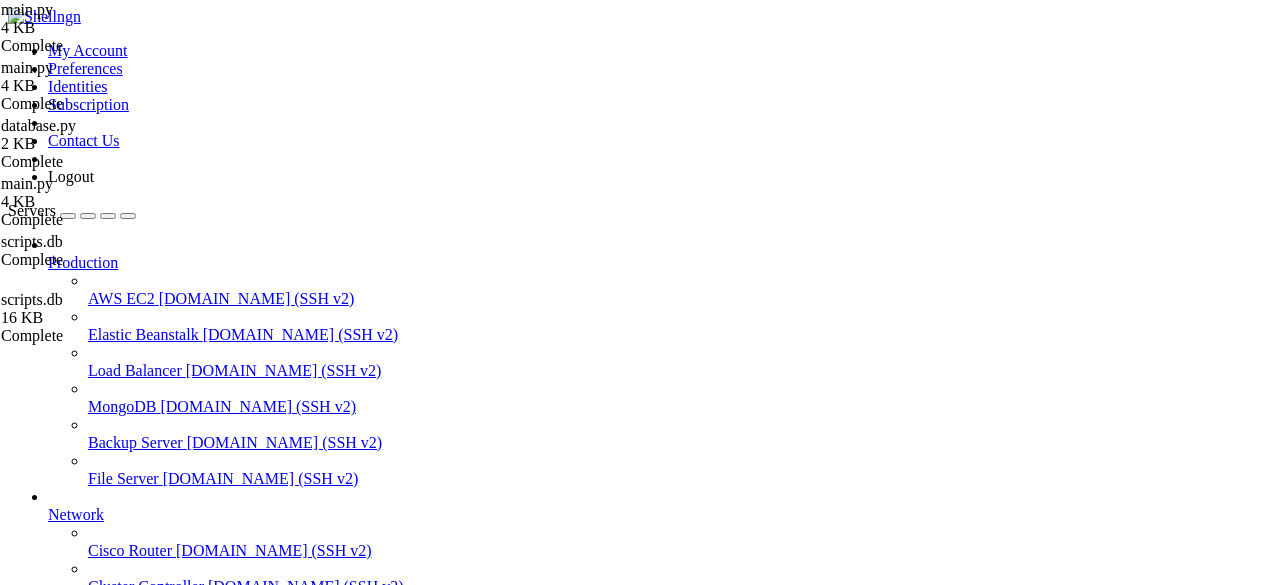 click at bounding box center (36, 1689) 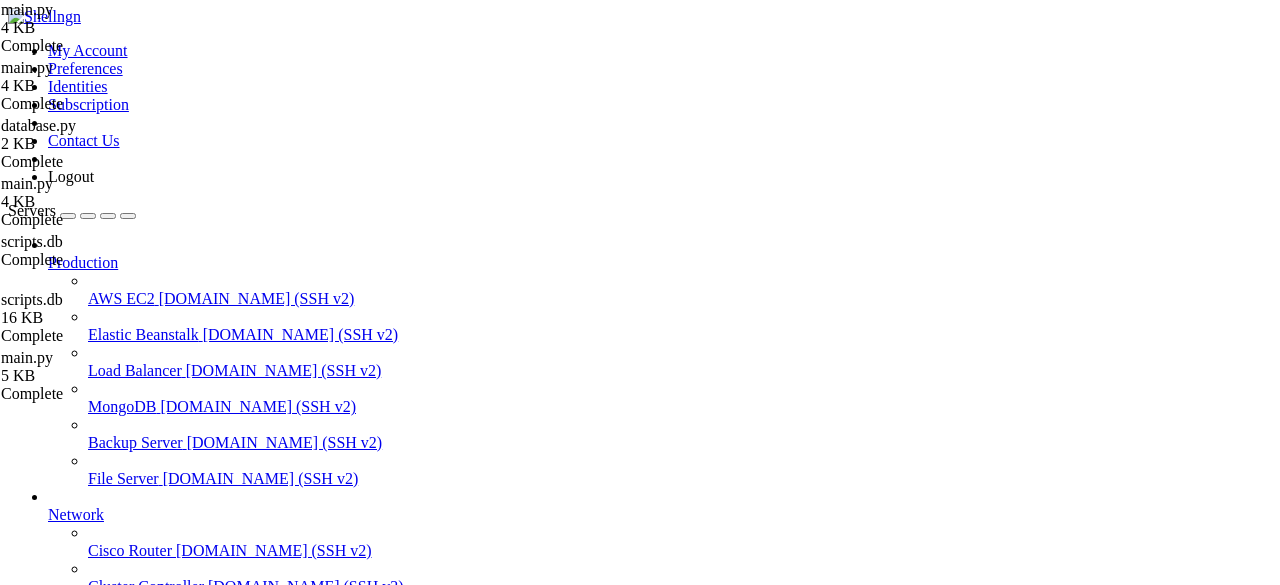 click on "grow a garden
" at bounding box center (660, 808) 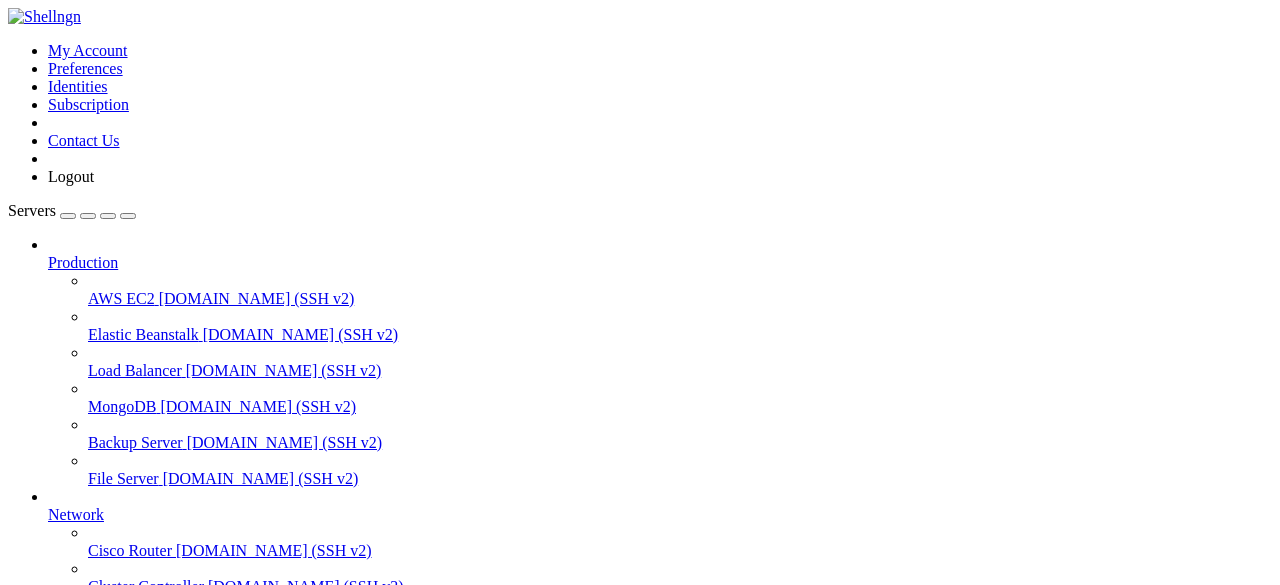 click at bounding box center [217, 1231] 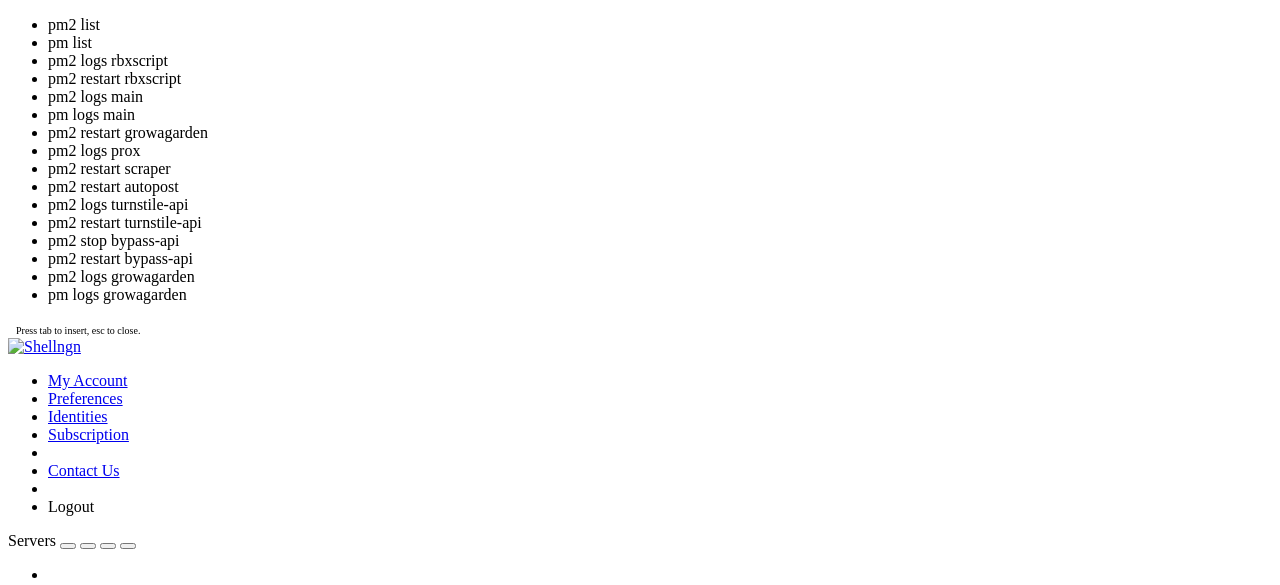 drag, startPoint x: 515, startPoint y: 346, endPoint x: 532, endPoint y: 321, distance: 30.232433 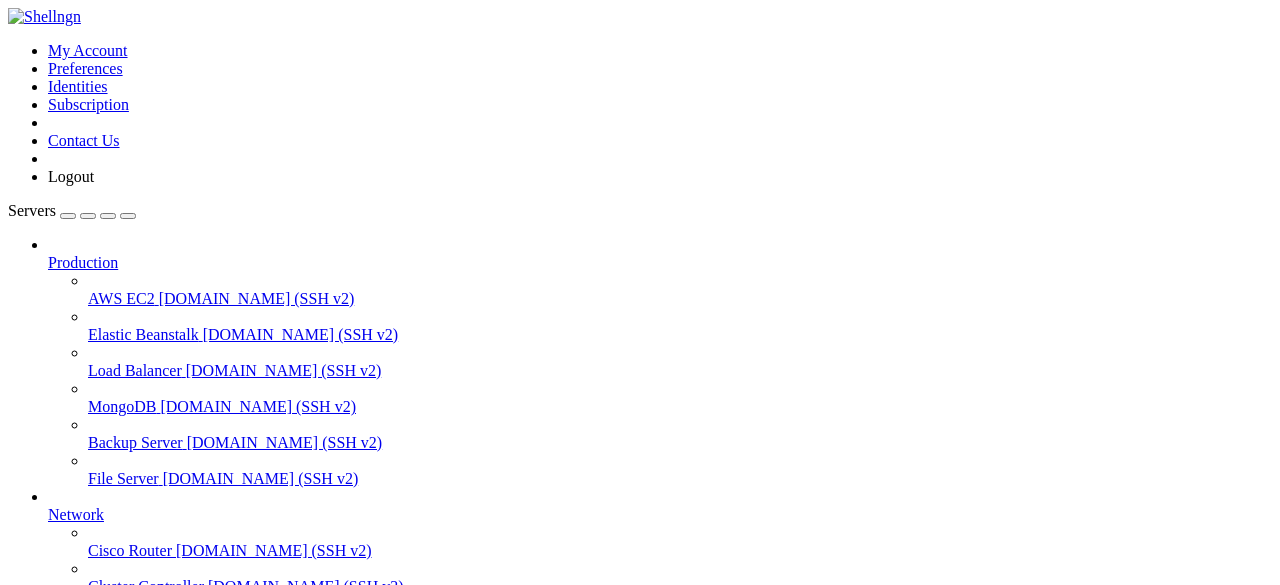 scroll, scrollTop: 34, scrollLeft: 0, axis: vertical 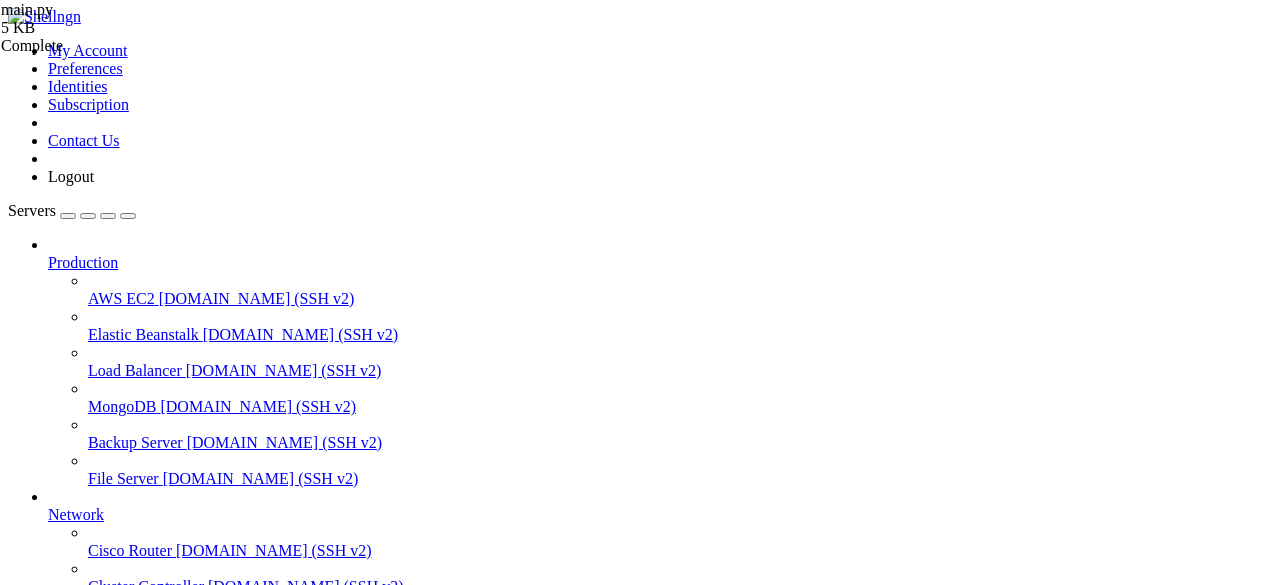 click at bounding box center [56, 1812] 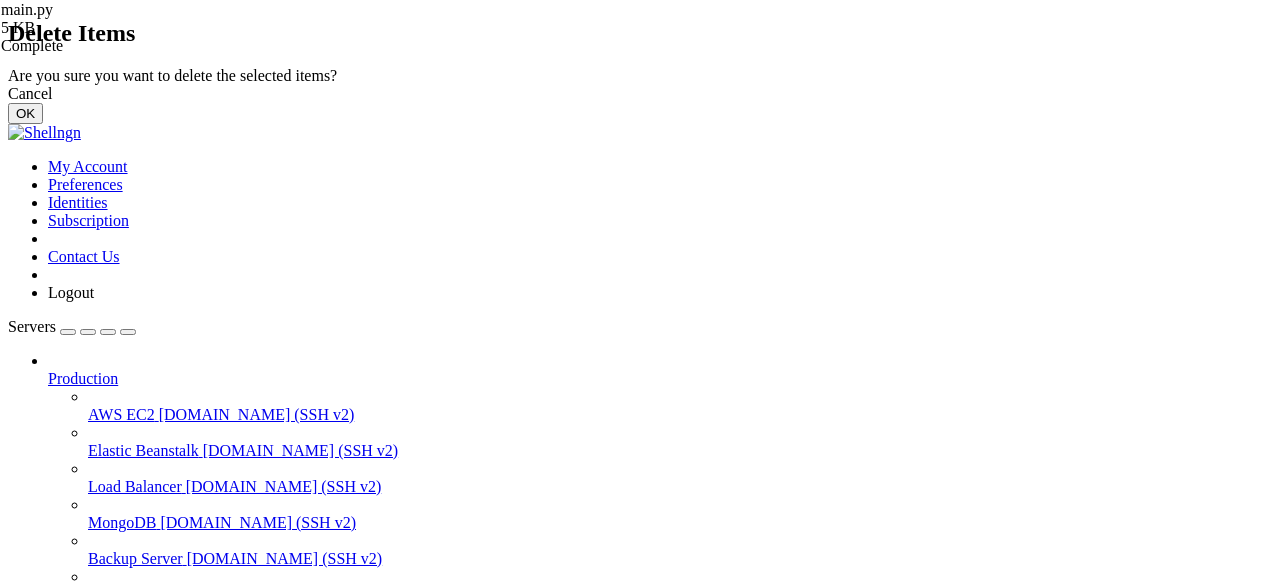 click on "OK" at bounding box center (25, 113) 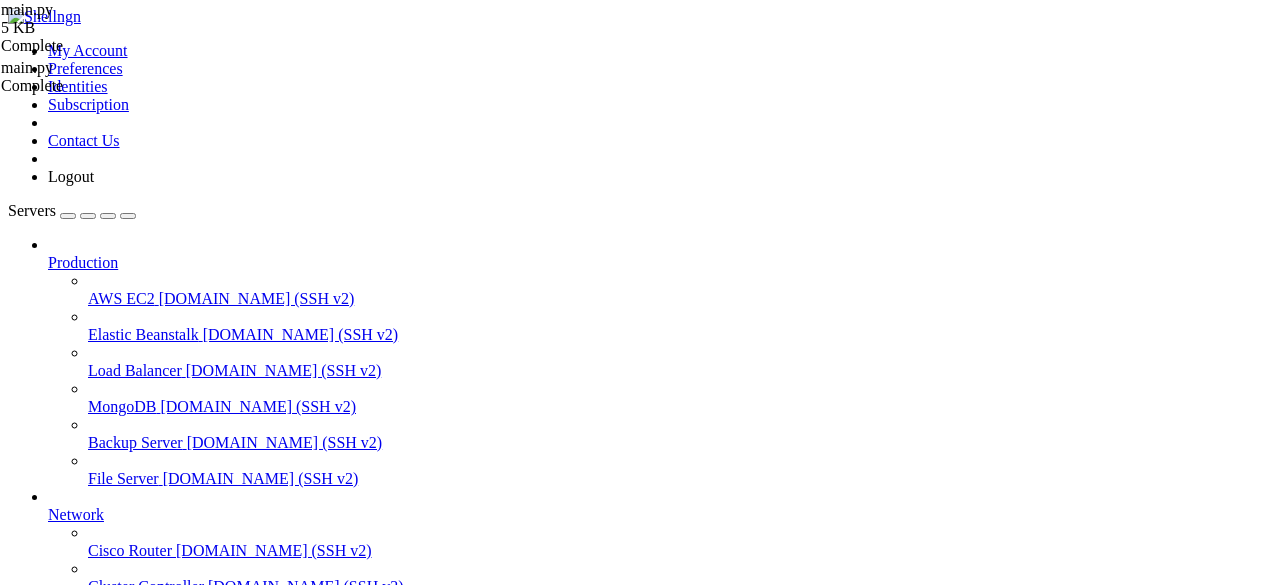 click at bounding box center [36, 1706] 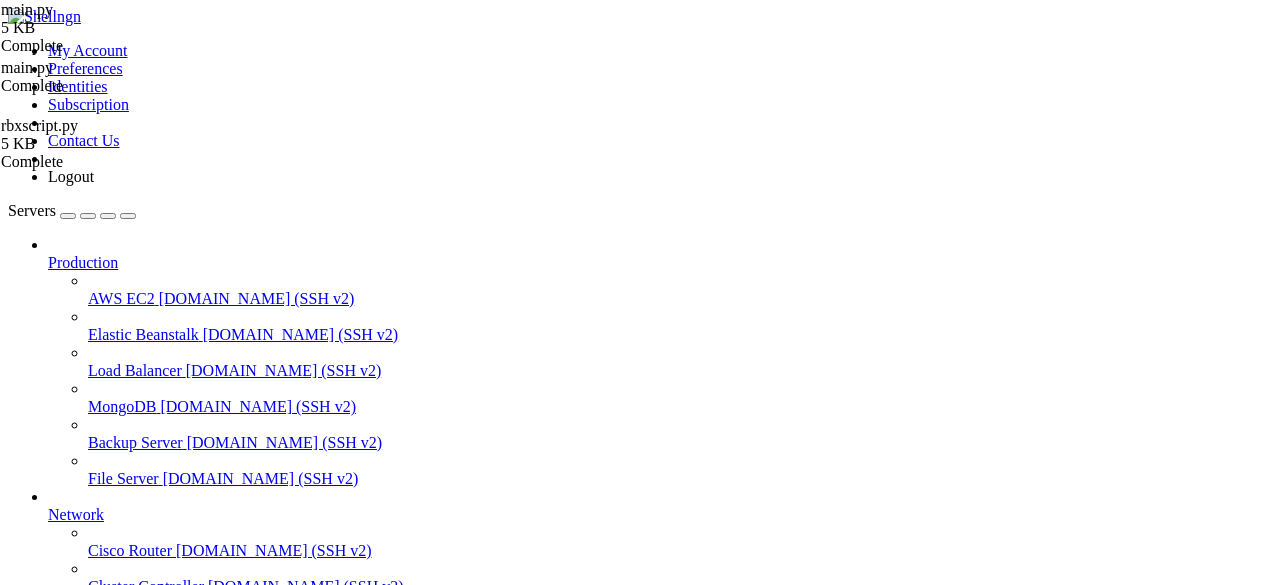 click at bounding box center (16, 1706) 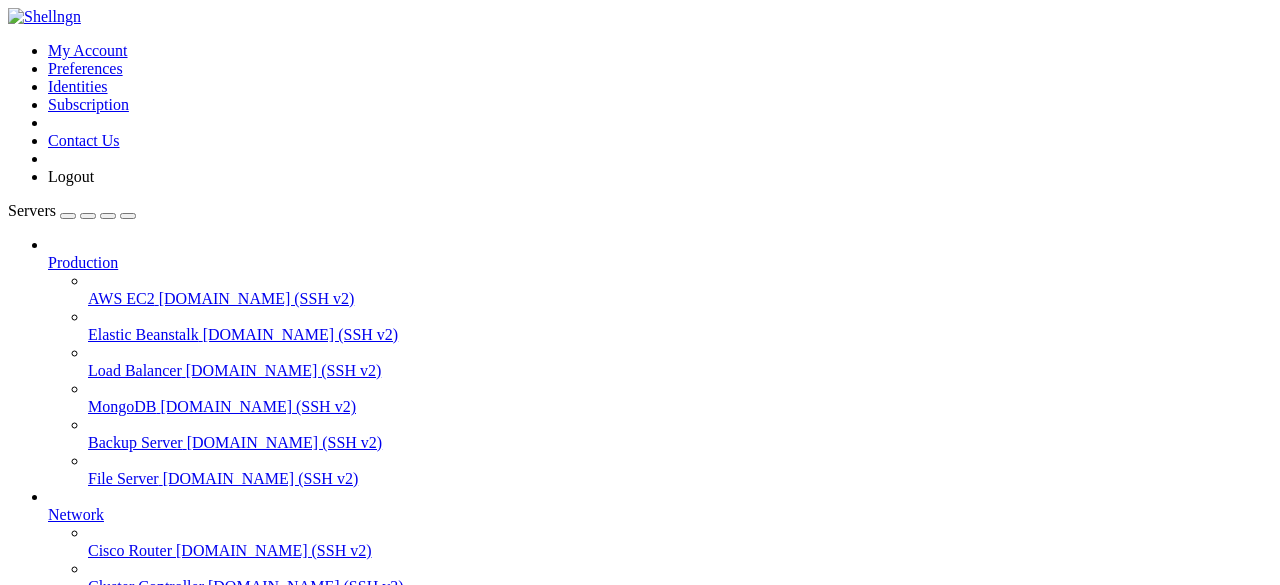 click on "grow a garden" at bounding box center [94, 798] 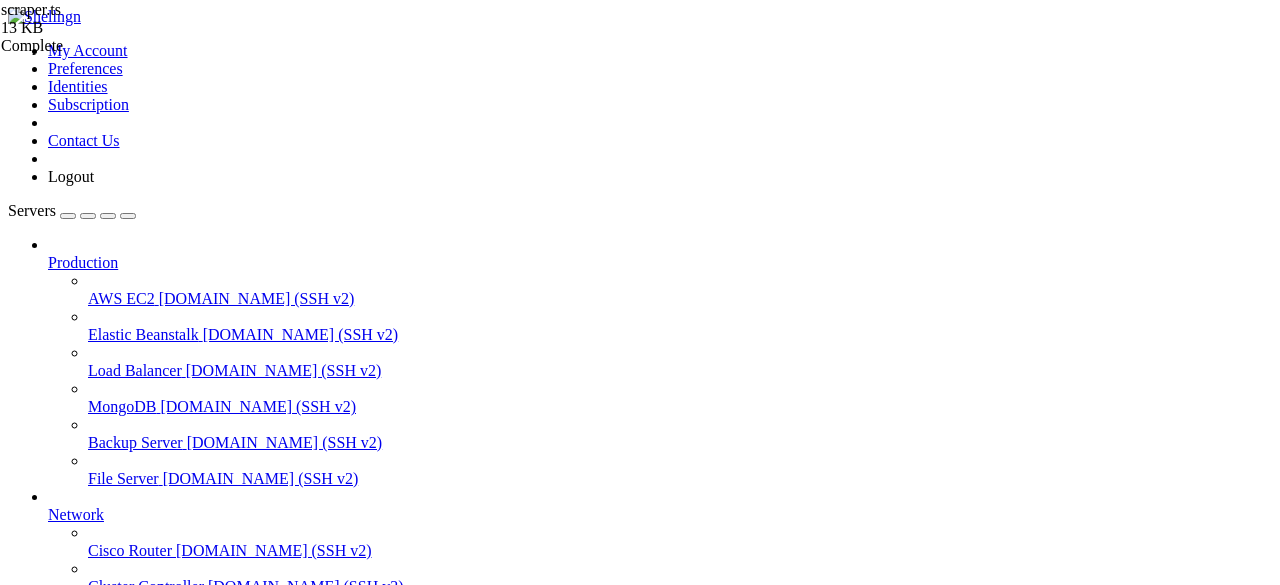 scroll, scrollTop: 2460, scrollLeft: 0, axis: vertical 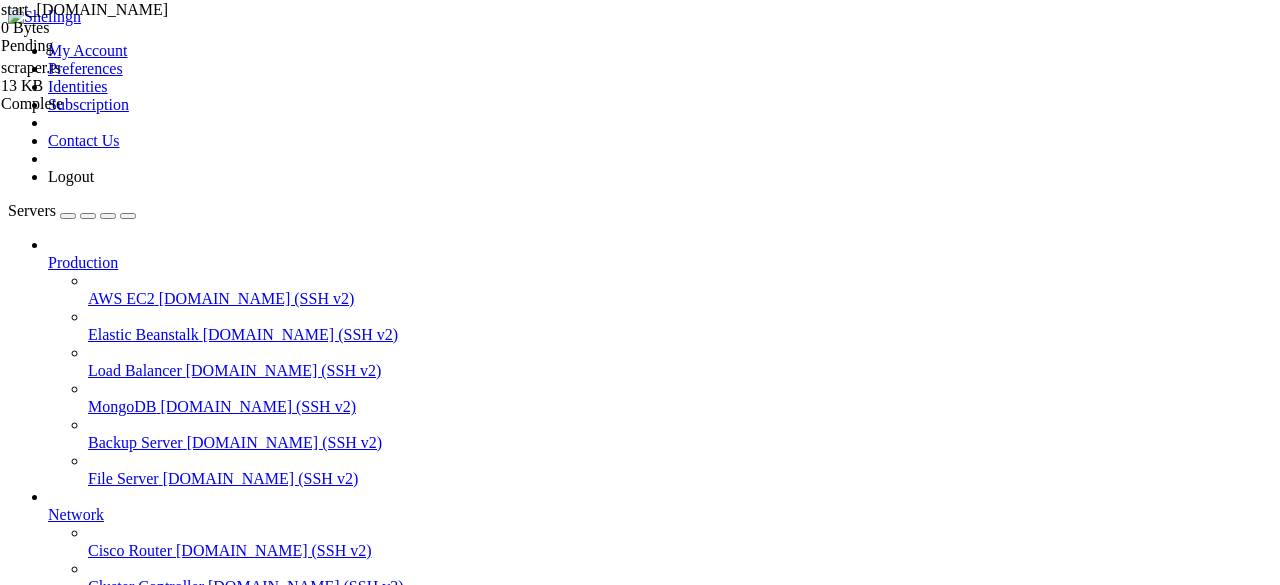 click on "Reconnect" at bounding box center [48, 1760] 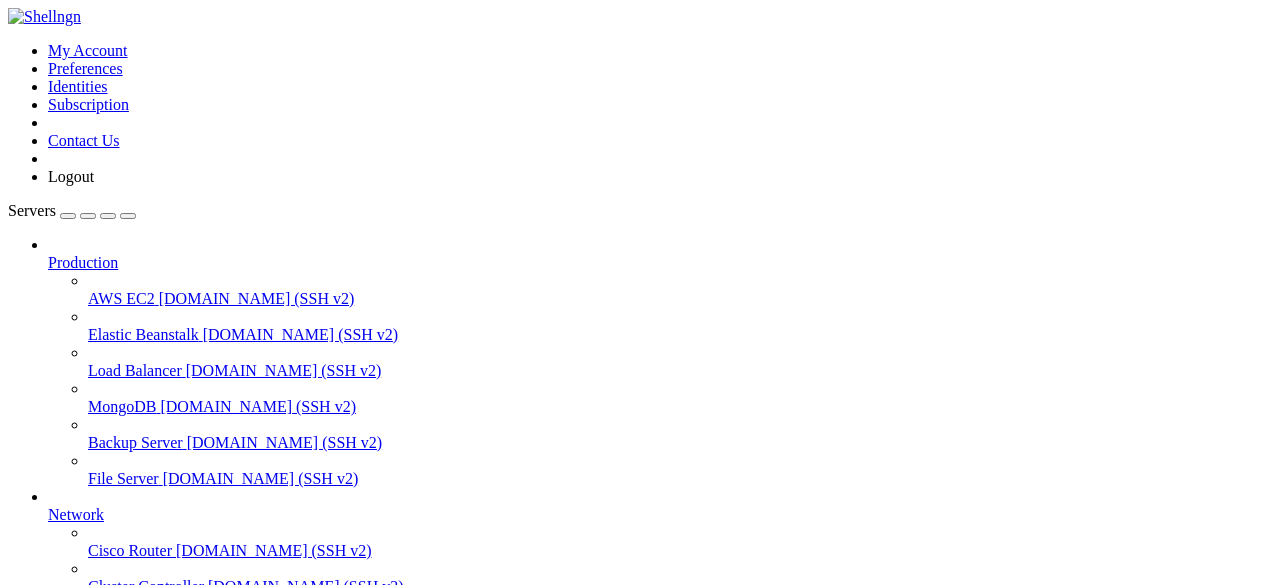scroll, scrollTop: 0, scrollLeft: 0, axis: both 